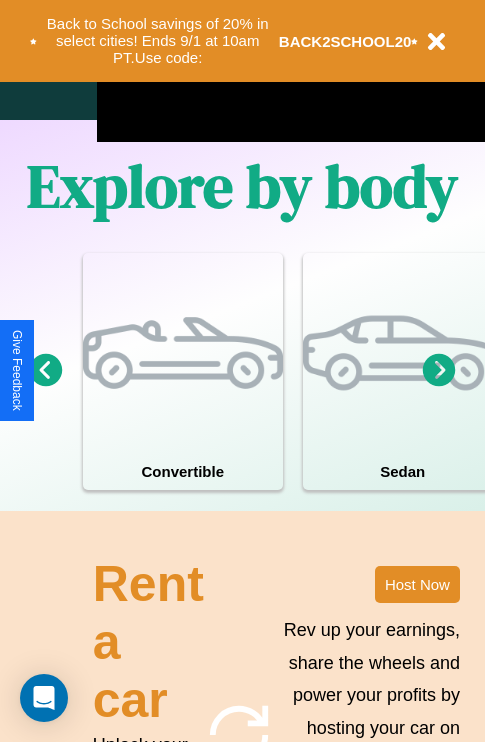 scroll, scrollTop: 2423, scrollLeft: 0, axis: vertical 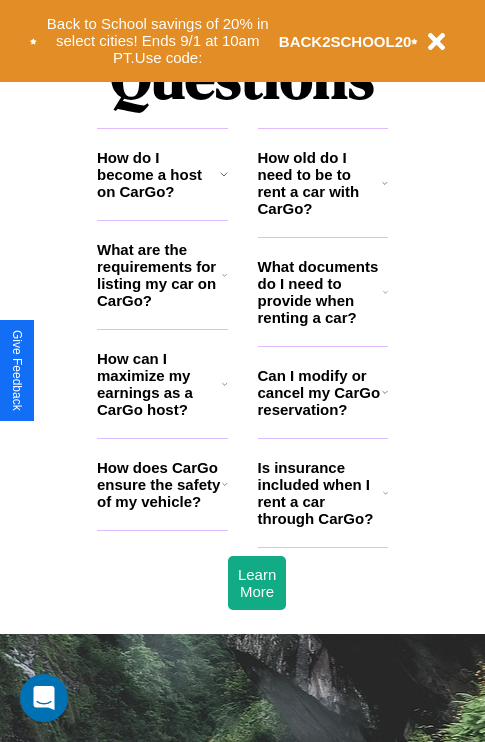 click 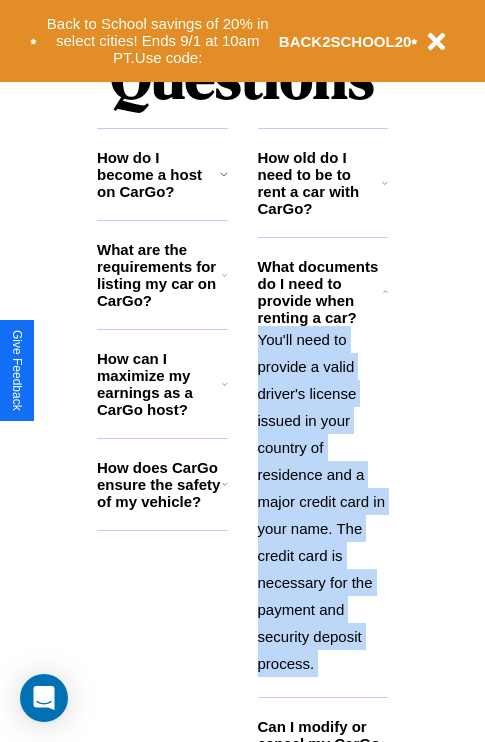 scroll, scrollTop: 2503, scrollLeft: 0, axis: vertical 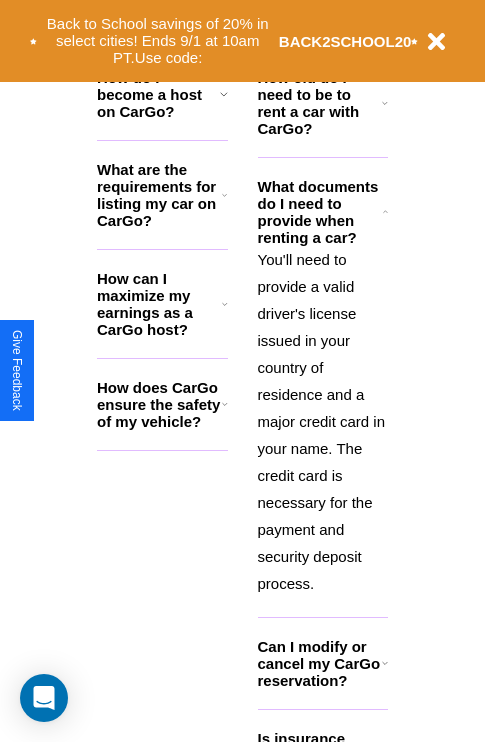 click on "Can I modify or cancel my CarGo reservation?" at bounding box center (320, 663) 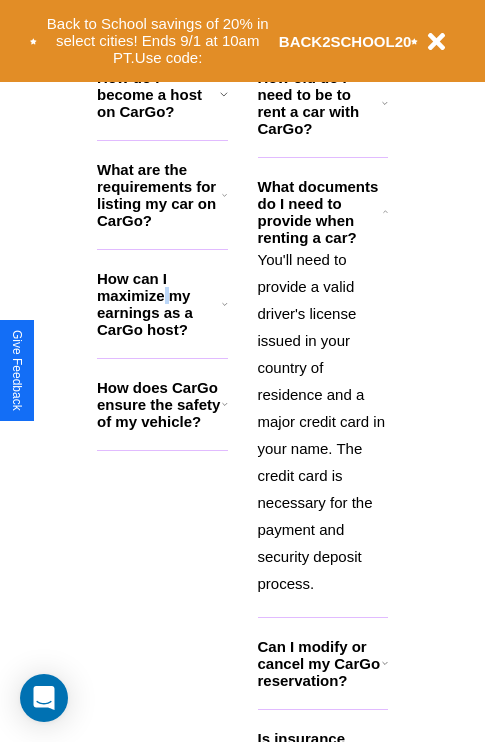 scroll, scrollTop: 2566, scrollLeft: 0, axis: vertical 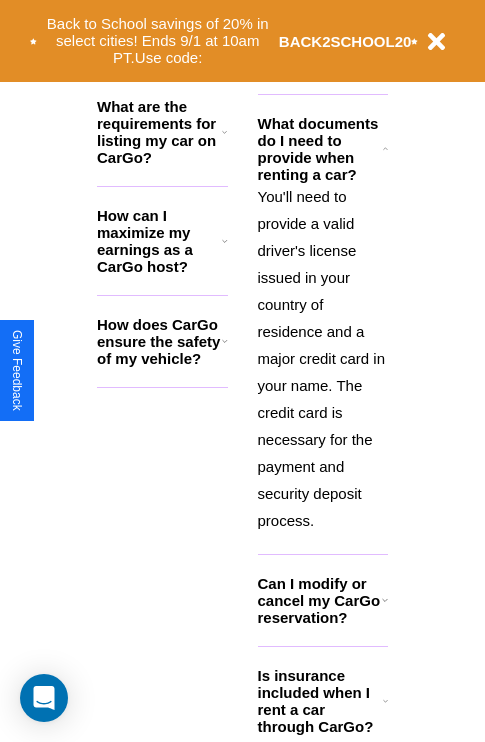 click 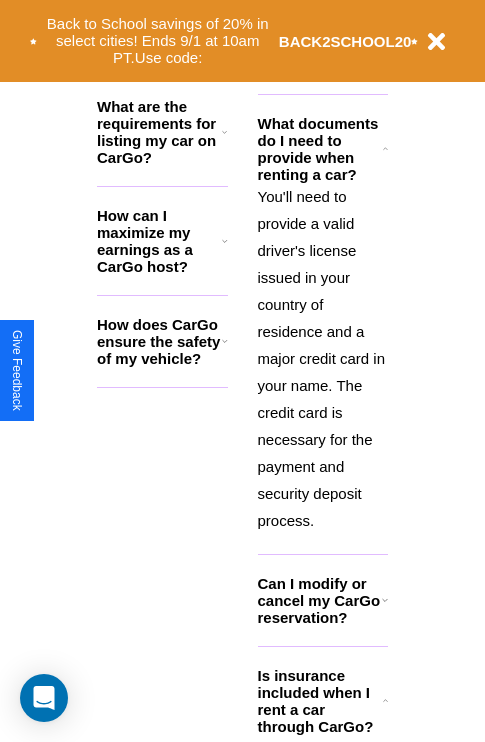 click 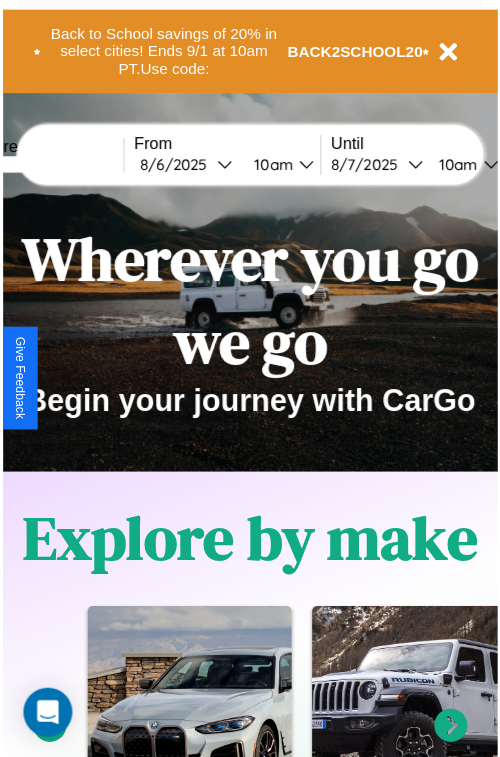 scroll, scrollTop: 0, scrollLeft: 0, axis: both 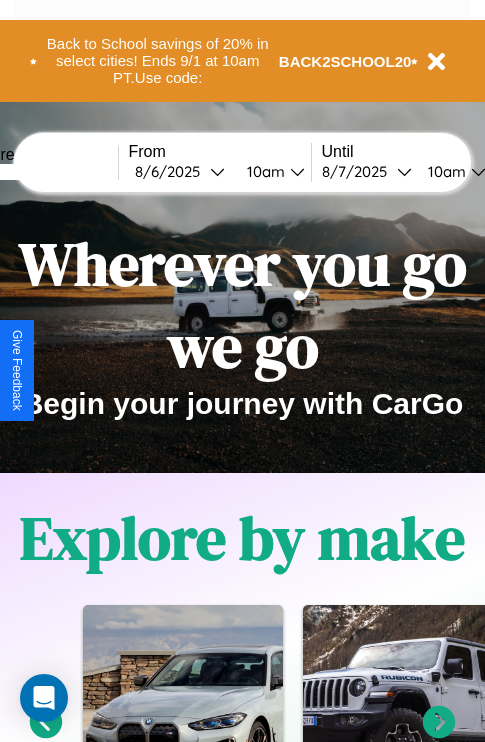 click at bounding box center (43, 172) 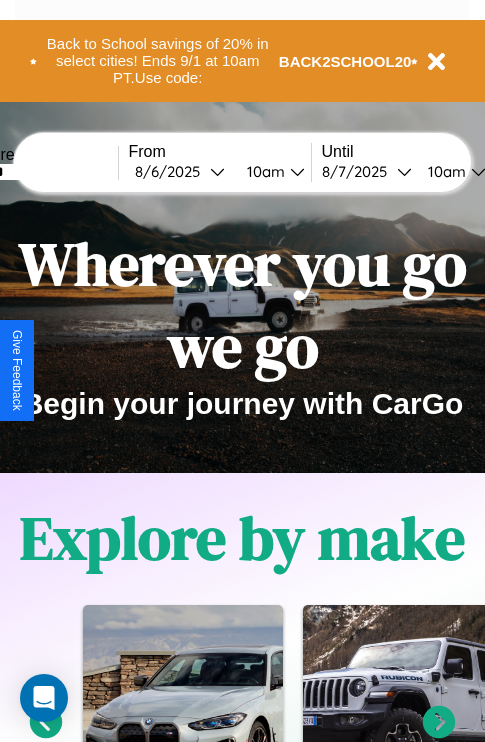 type on "******" 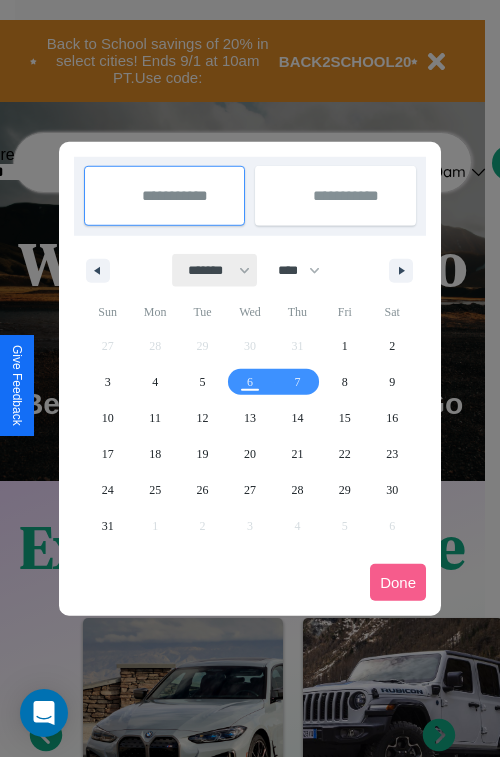 click on "******* ******** ***** ***** *** **** **** ****** ********* ******* ******** ********" at bounding box center [215, 270] 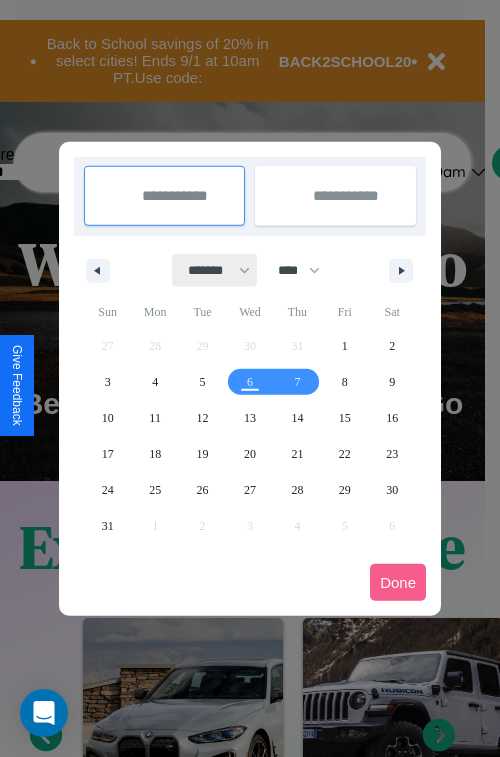 select on "**" 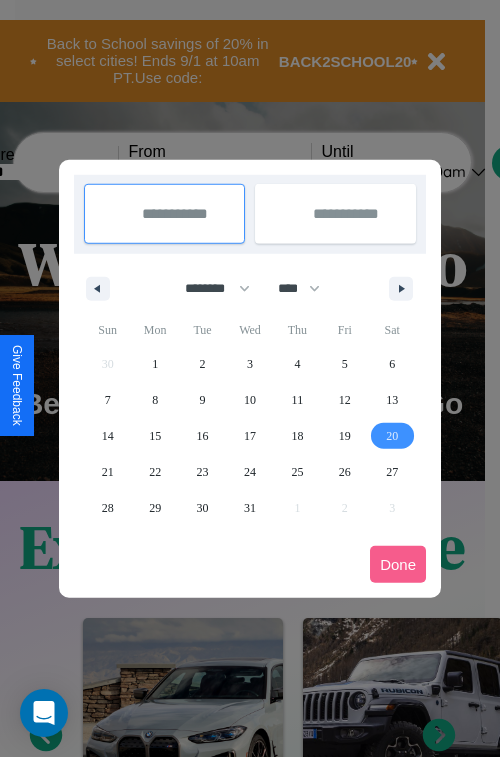 click on "20" at bounding box center (392, 436) 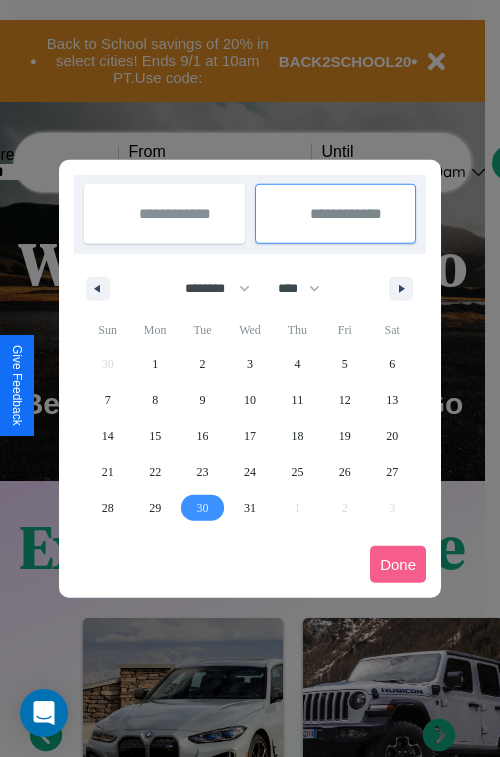 click on "30" at bounding box center (203, 508) 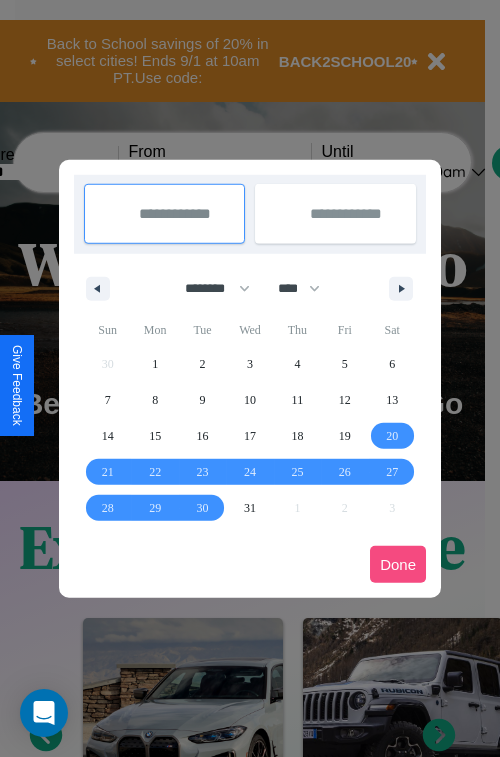 click on "Done" at bounding box center (398, 564) 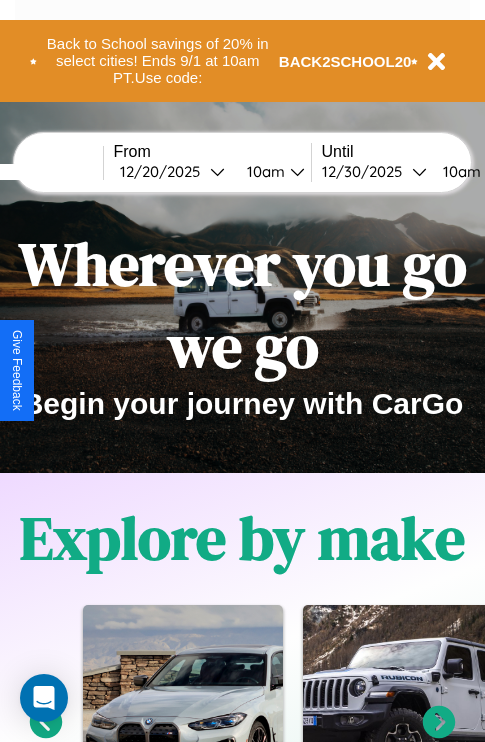 click on "10am" at bounding box center (263, 171) 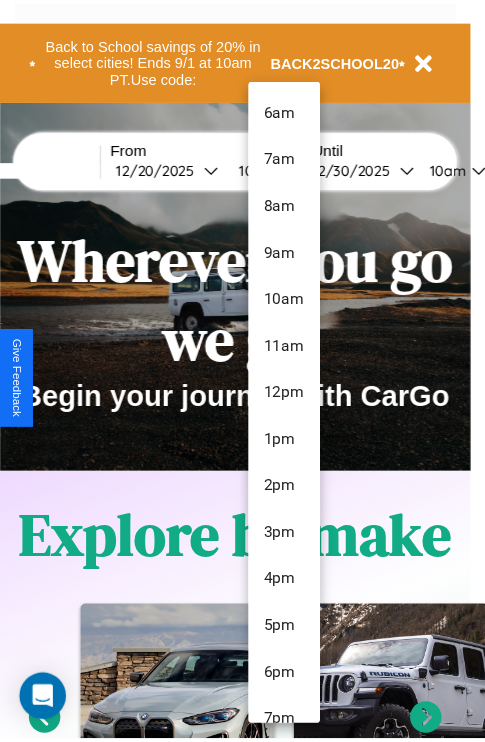 scroll, scrollTop: 211, scrollLeft: 0, axis: vertical 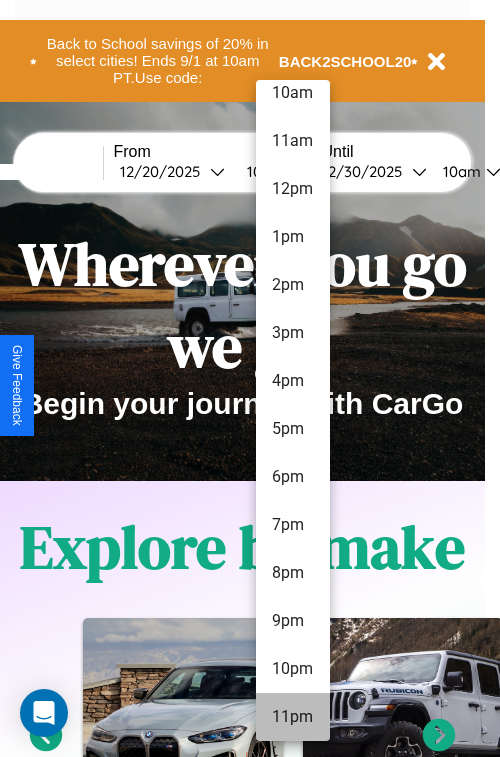 click on "11pm" at bounding box center [293, 717] 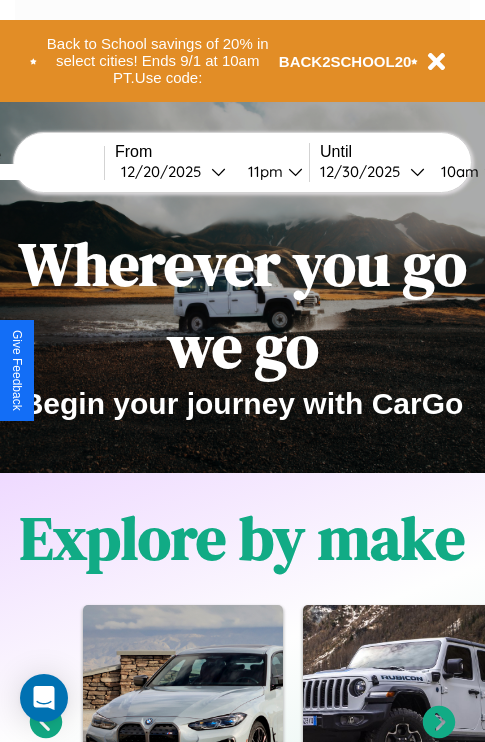 scroll, scrollTop: 0, scrollLeft: 81, axis: horizontal 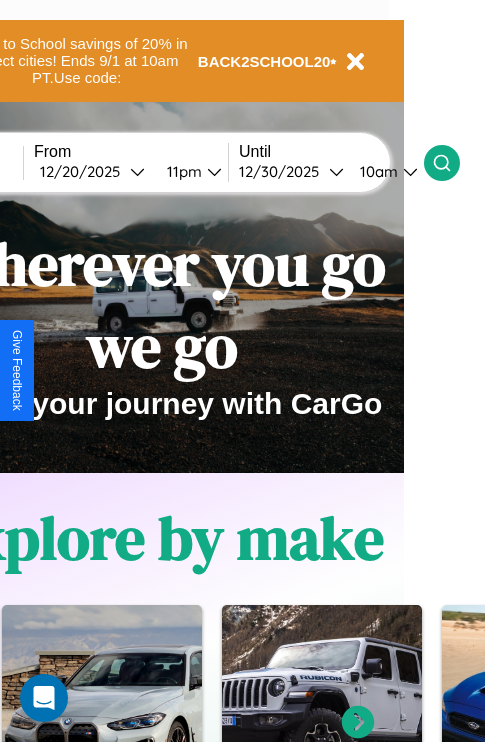 click 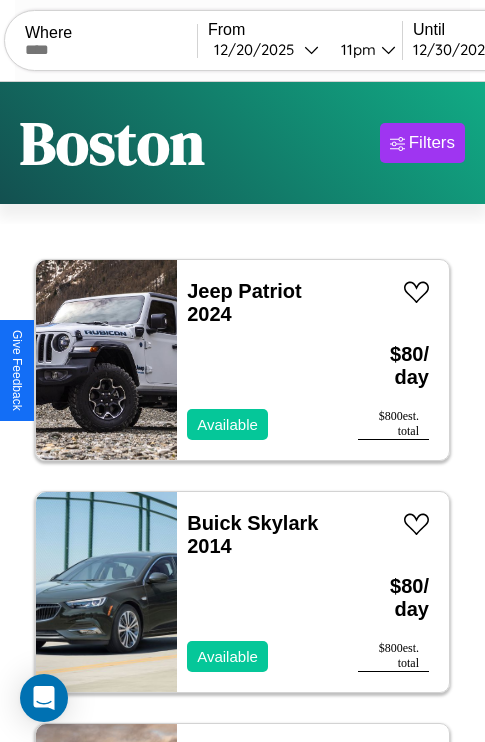 scroll, scrollTop: 50, scrollLeft: 0, axis: vertical 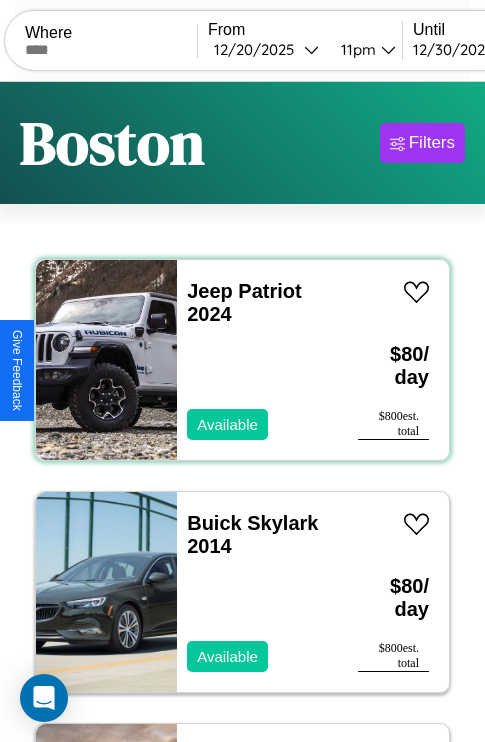 click on "Jeep   Patriot   2024 Available" at bounding box center [257, 360] 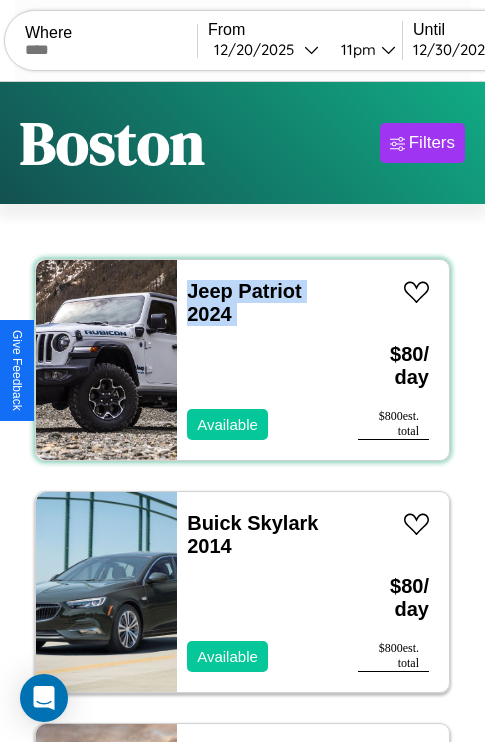 click on "Jeep   Patriot   2024 Available" at bounding box center [257, 360] 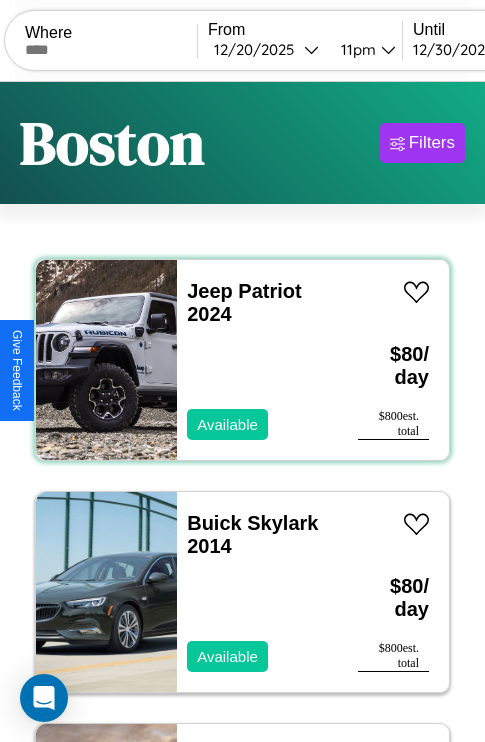 click on "Jeep   Patriot   2024 Available" at bounding box center (257, 360) 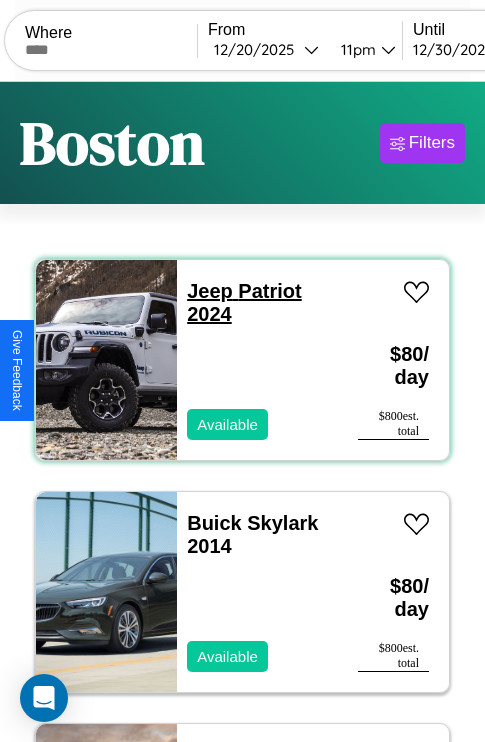 click on "Jeep   Patriot   2024" at bounding box center (244, 302) 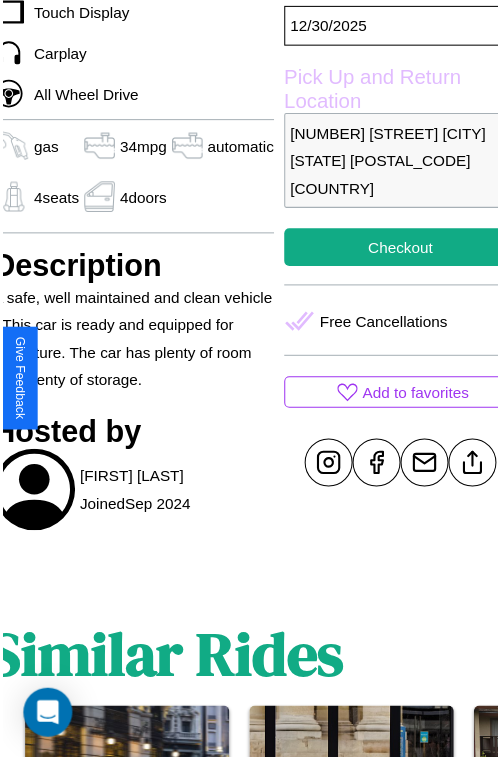 scroll, scrollTop: 546, scrollLeft: 84, axis: both 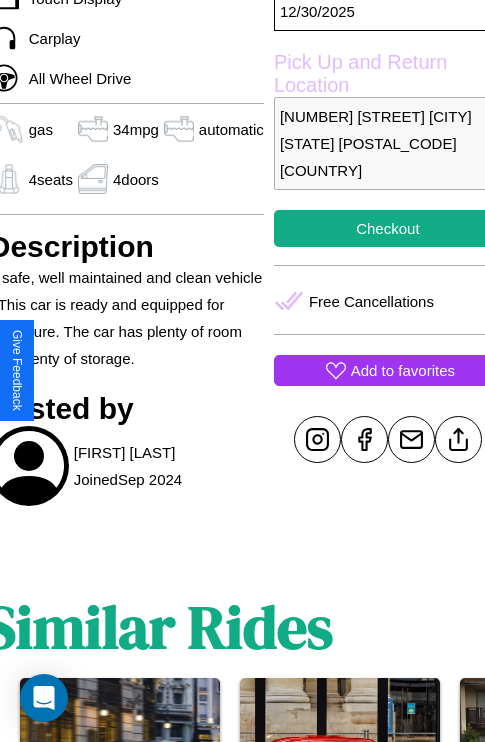click on "Add to favorites" at bounding box center (403, 370) 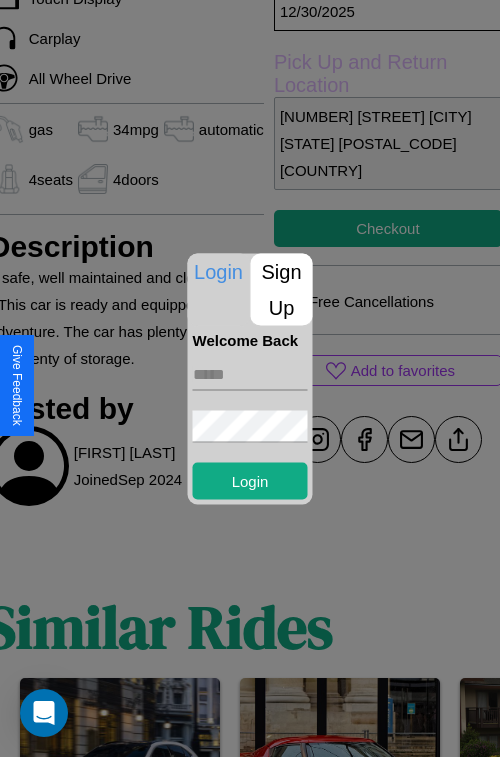 click on "Sign Up" at bounding box center (282, 289) 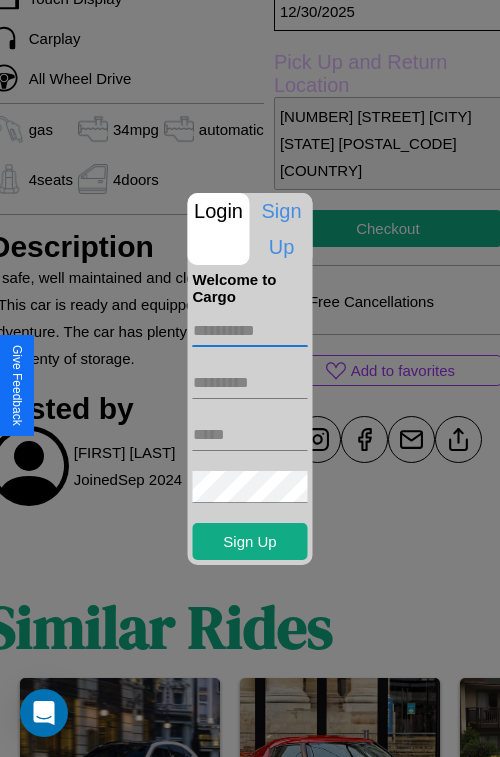 click at bounding box center (250, 331) 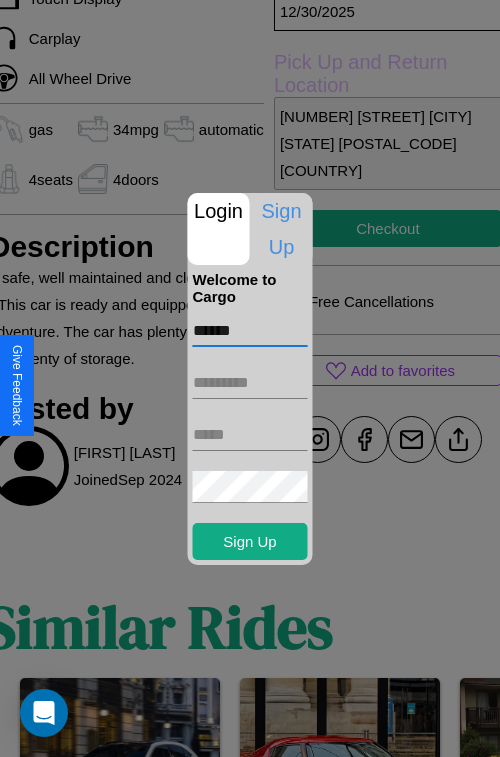 type on "******" 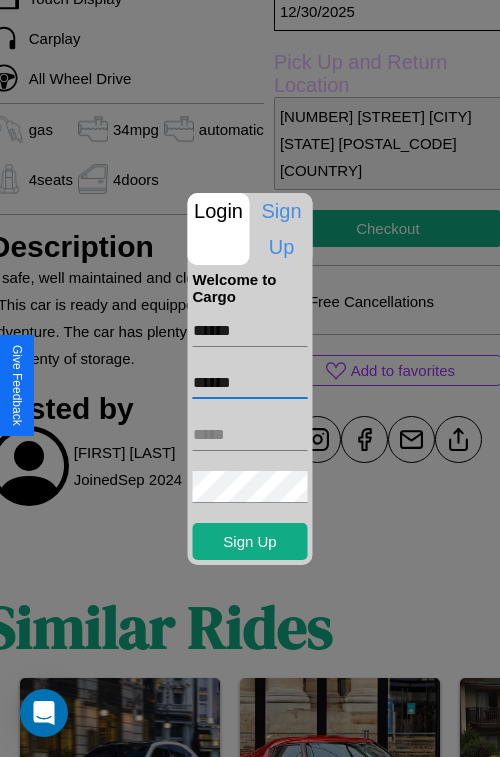 type on "******" 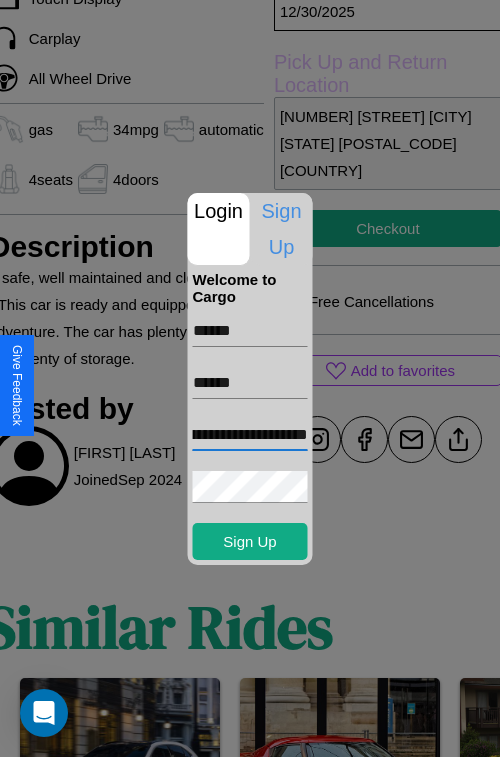 scroll, scrollTop: 0, scrollLeft: 64, axis: horizontal 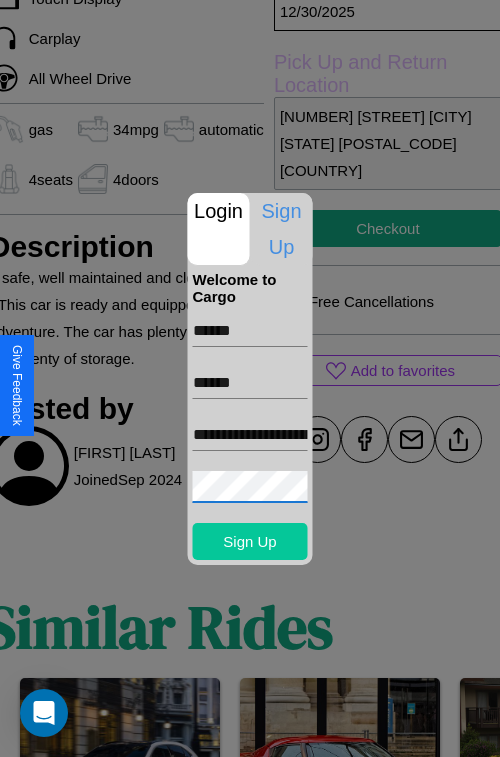 click on "Sign Up" at bounding box center (250, 541) 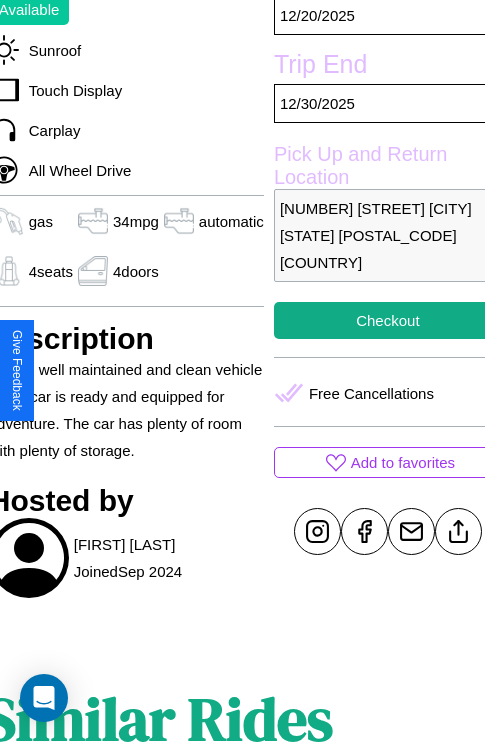 scroll, scrollTop: 404, scrollLeft: 84, axis: both 